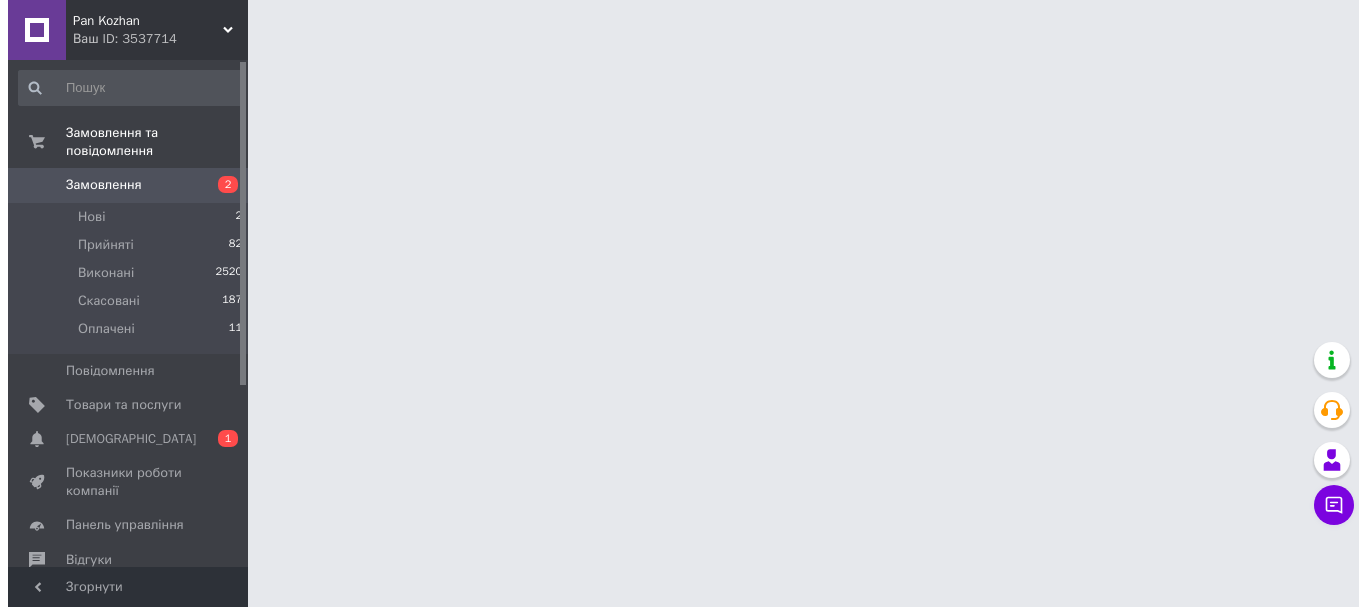 scroll, scrollTop: 0, scrollLeft: 0, axis: both 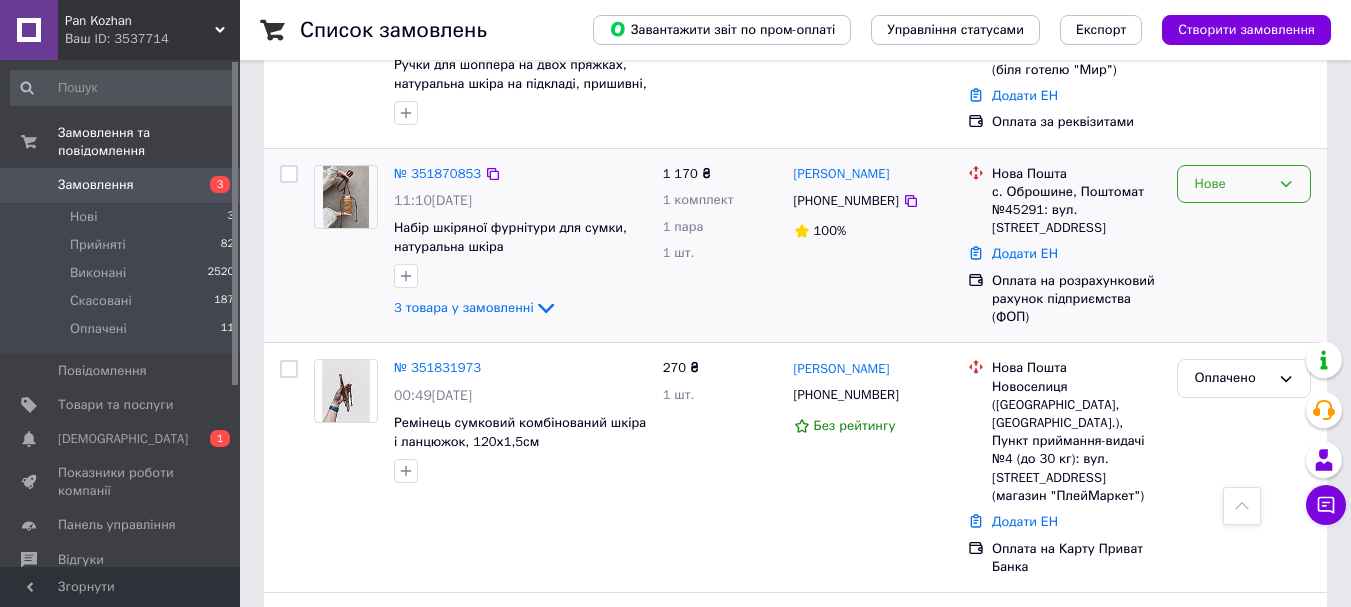 click on "Нове" at bounding box center (1232, 184) 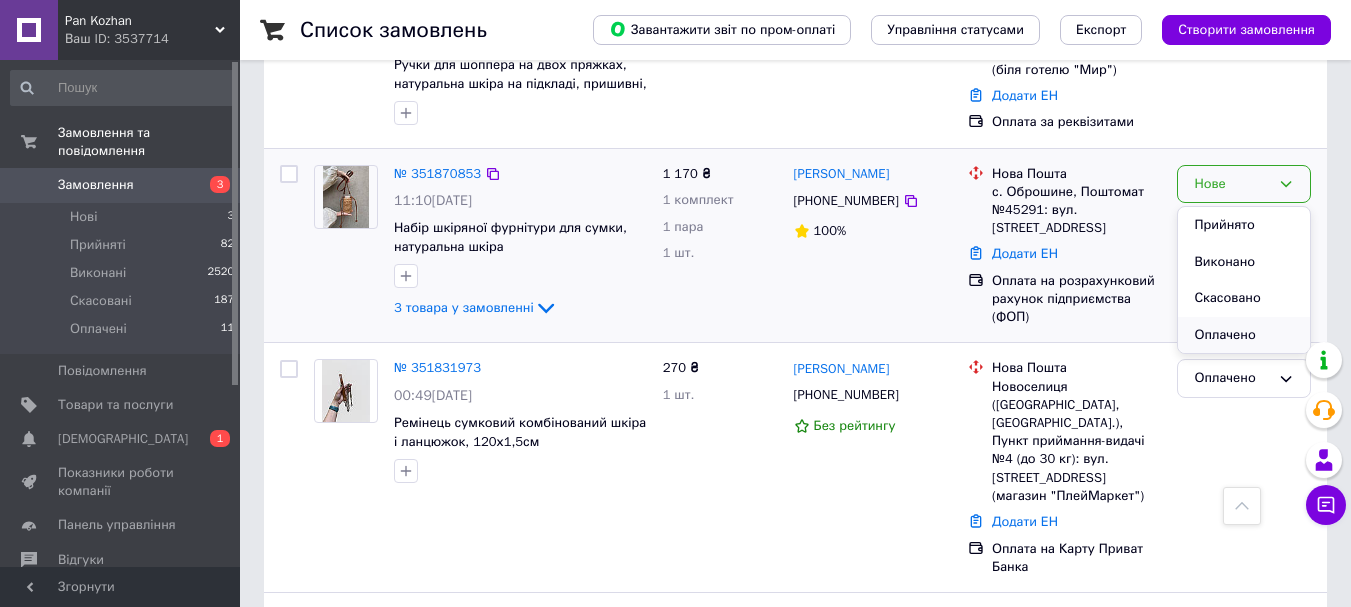click on "Оплачено" at bounding box center (1244, 335) 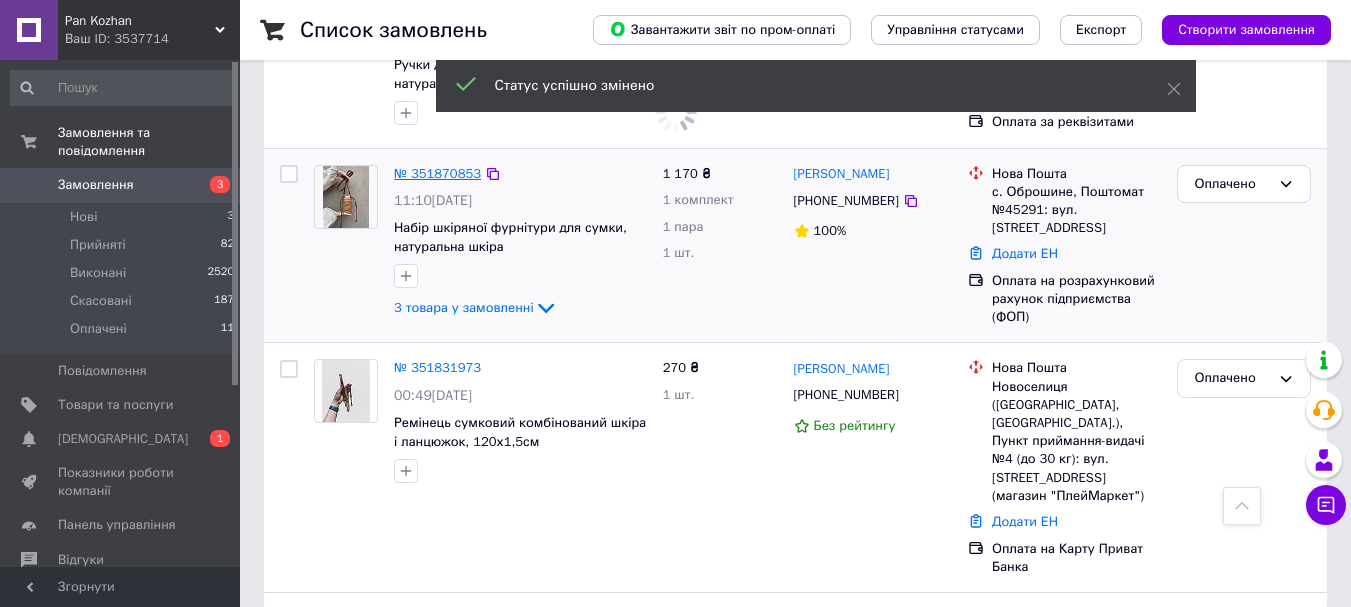 click on "№ 351870853" at bounding box center [437, 173] 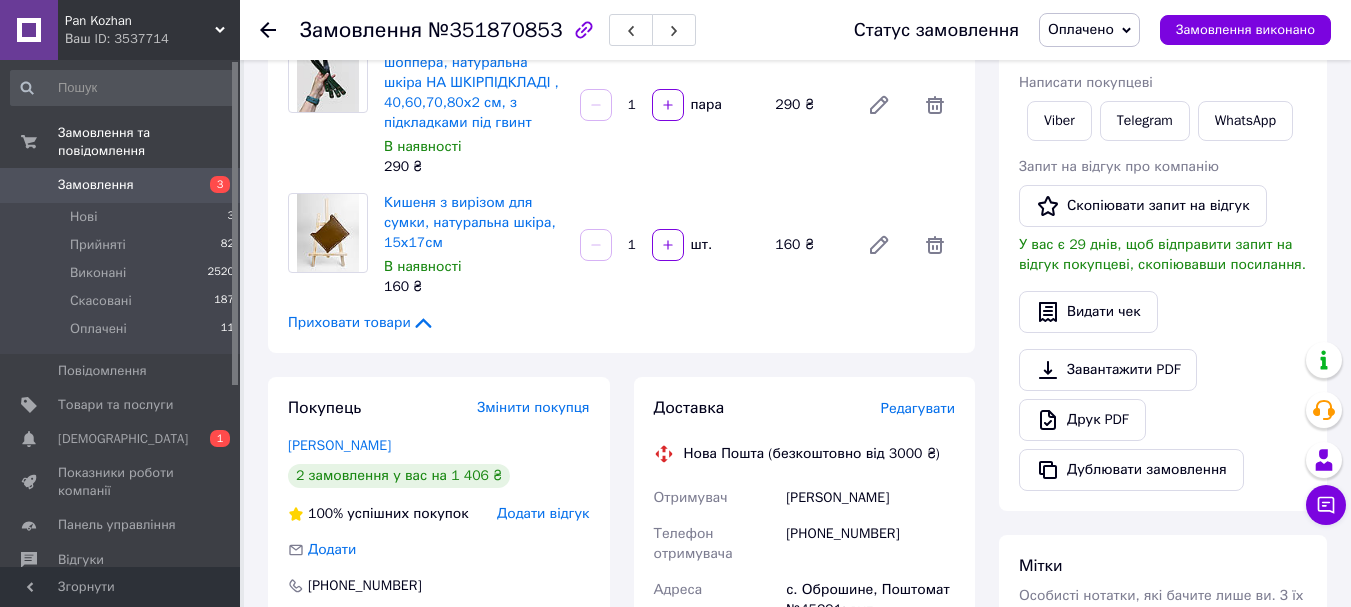 scroll, scrollTop: 100, scrollLeft: 0, axis: vertical 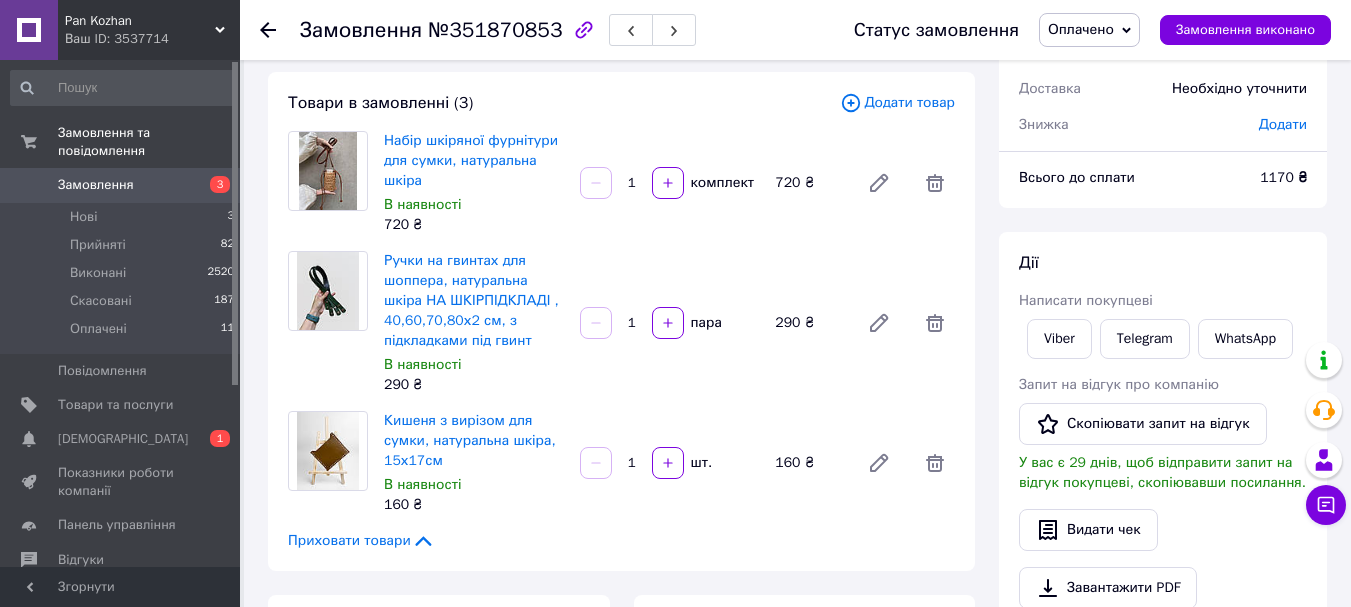click at bounding box center [280, 30] 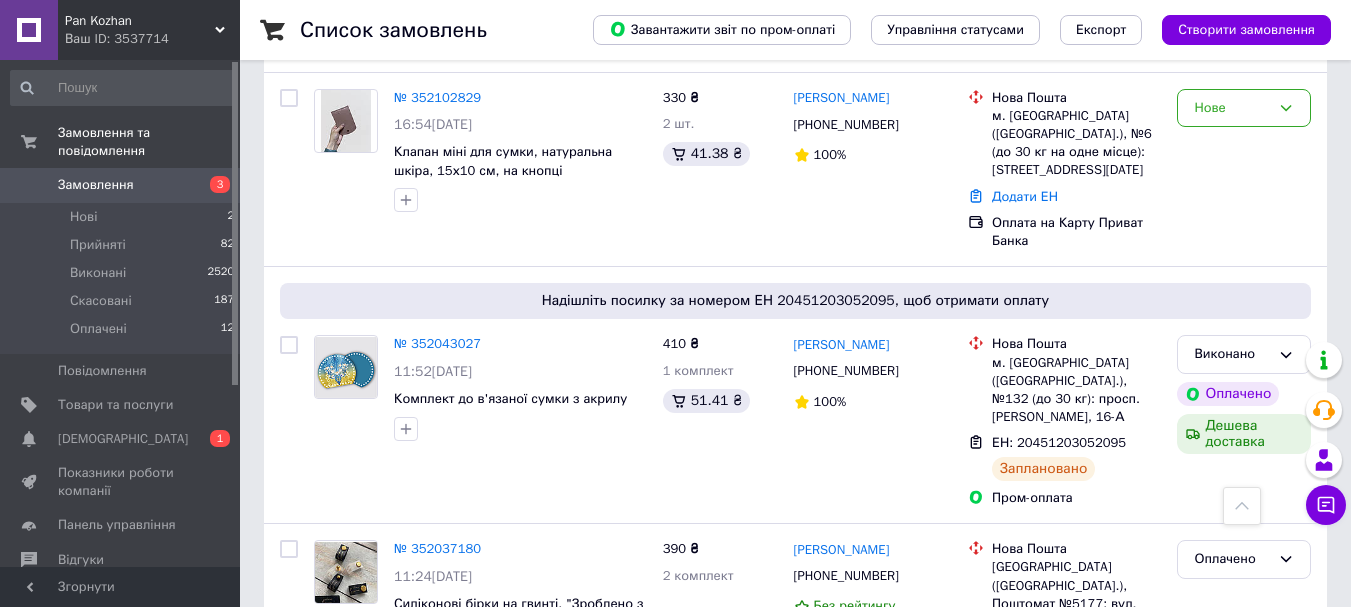scroll, scrollTop: 0, scrollLeft: 0, axis: both 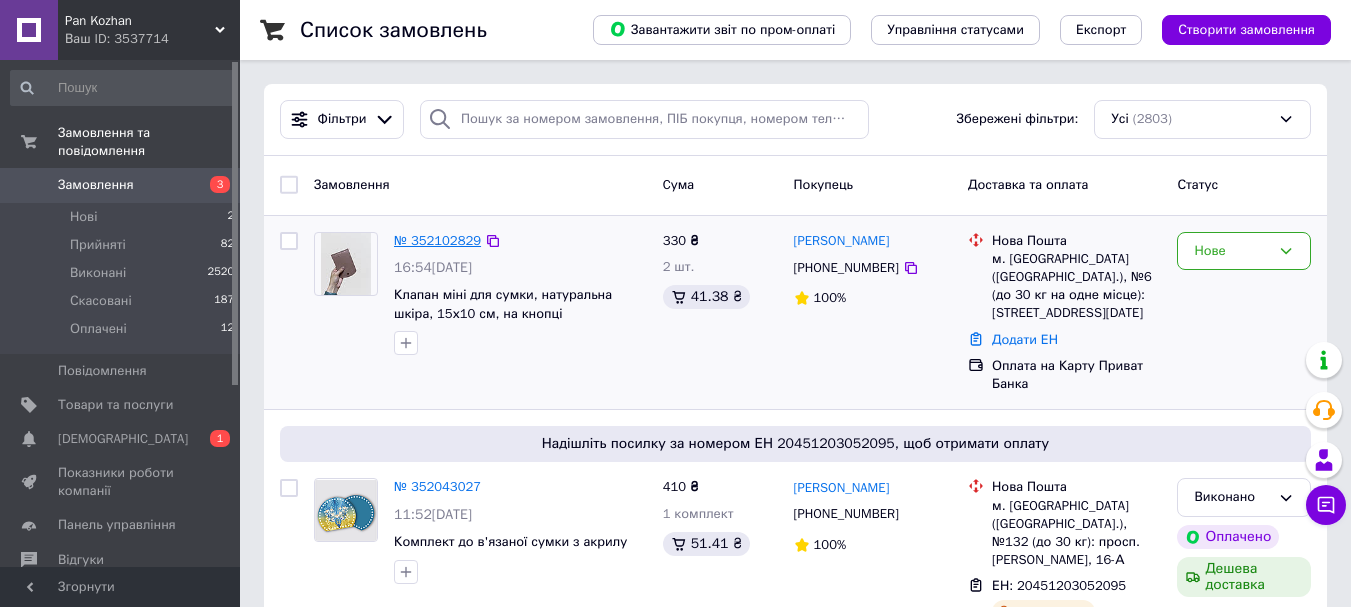 click on "№ 352102829" at bounding box center (437, 240) 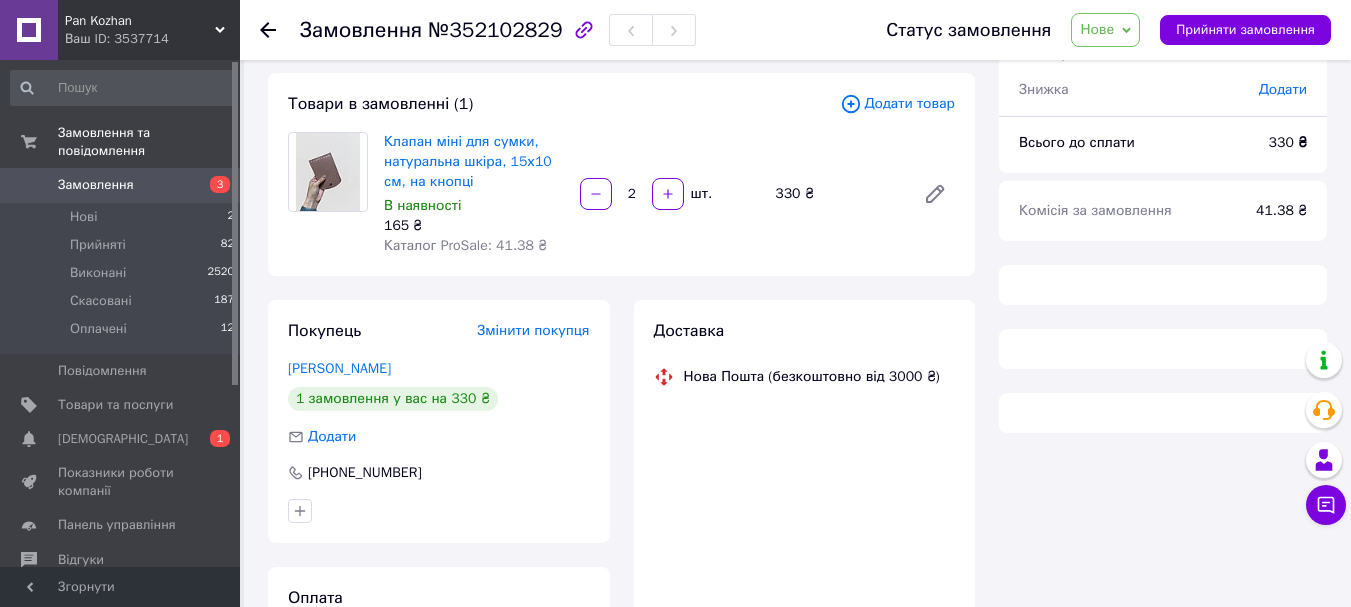 scroll, scrollTop: 100, scrollLeft: 0, axis: vertical 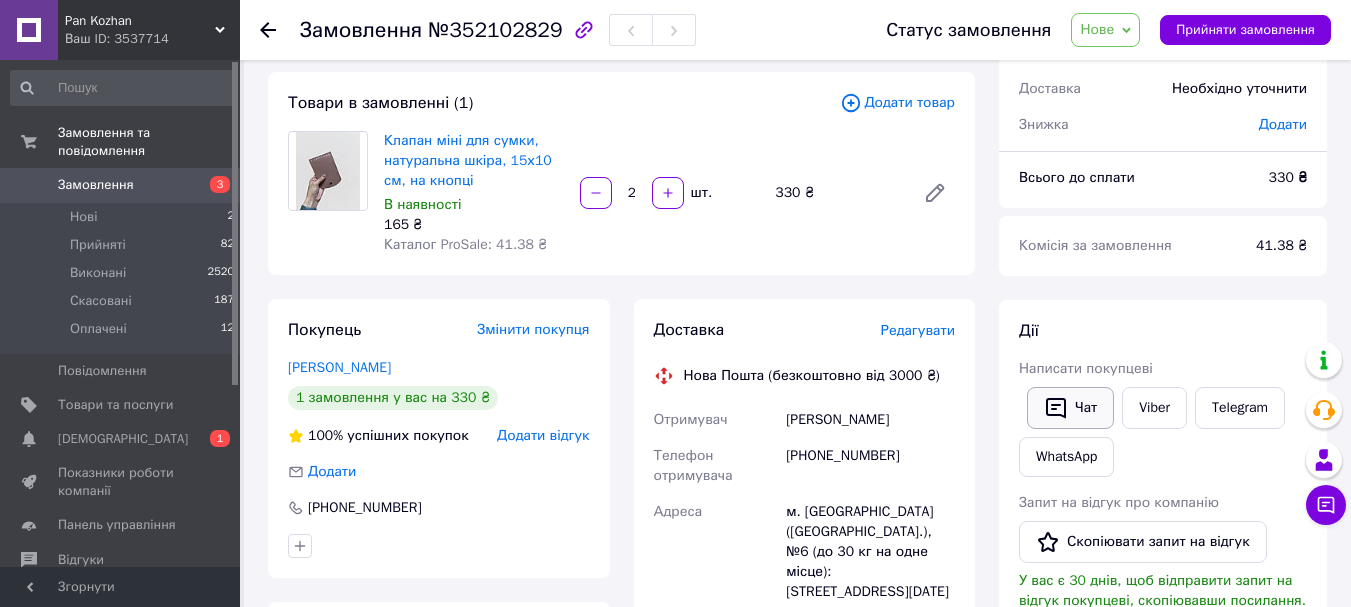 click on "Чат" at bounding box center [1070, 408] 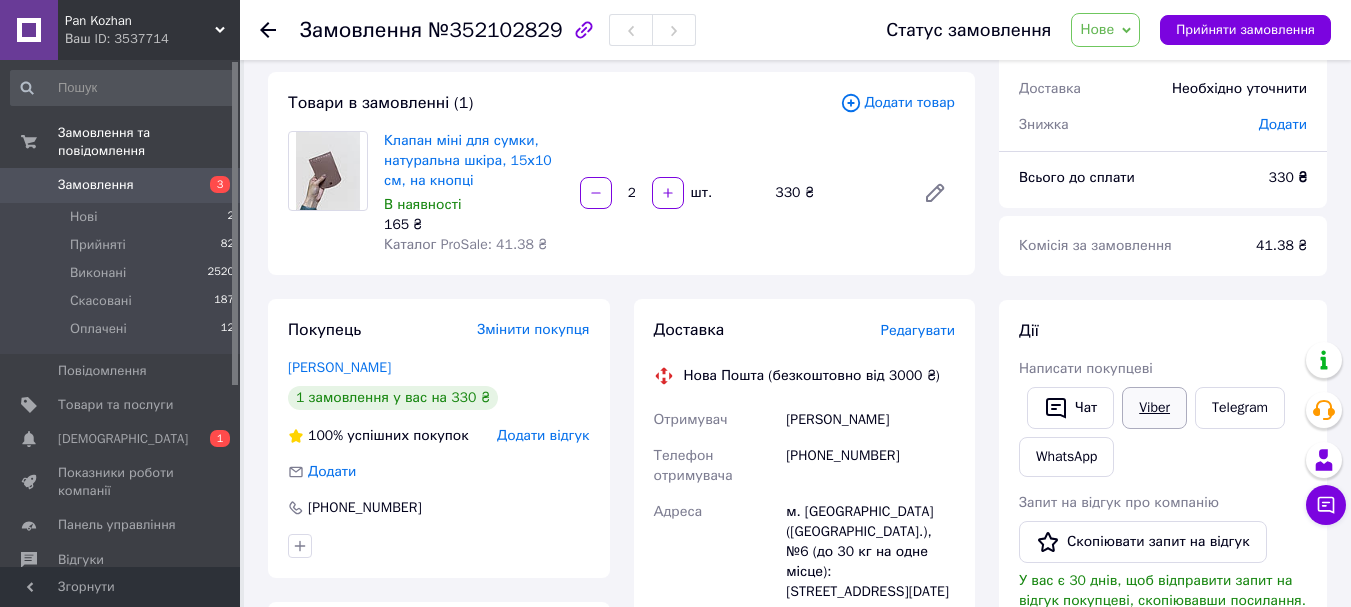 click on "Viber" at bounding box center [1154, 408] 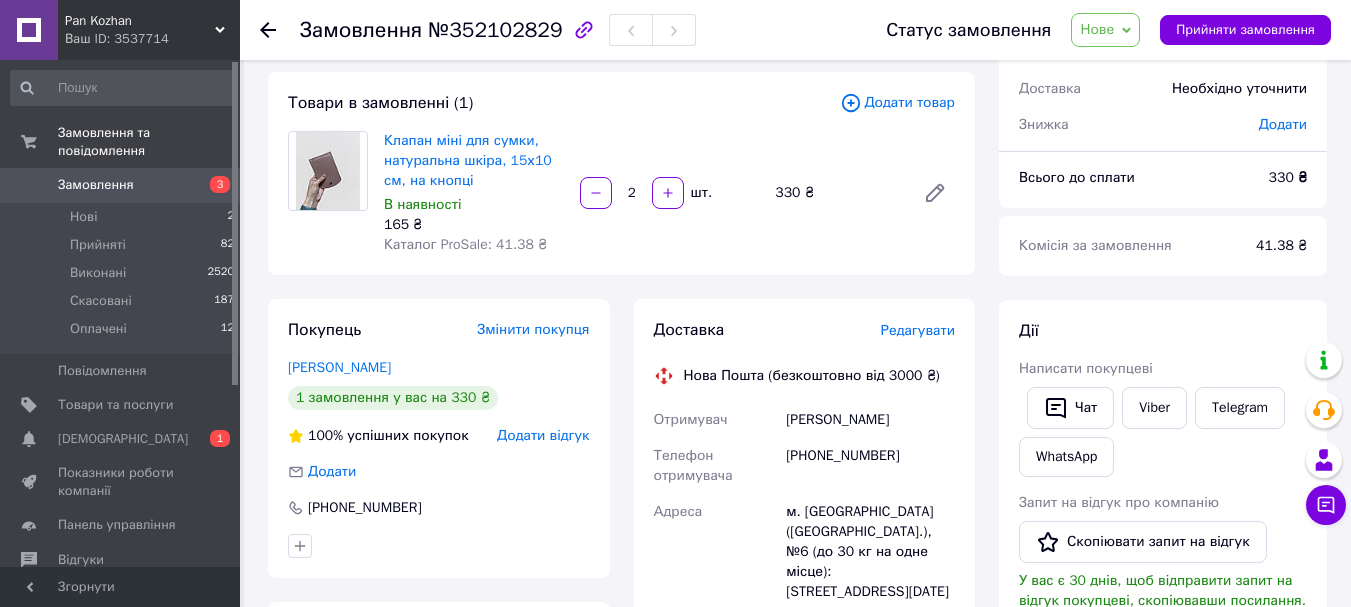 click on "Pan Kozhan Ваш ID: 3537714 Сайт Pan Kozhan Кабінет покупця Перевірити стан системи Сторінка на порталі Довідка Вийти Замовлення та повідомлення Замовлення 3 Нові 2 Прийняті 82 Виконані 2520 Скасовані 187 Оплачені 12 Повідомлення 0 Товари та послуги Сповіщення 0 1 Показники роботи компанії Панель управління Відгуки Покупатели Каталог ProSale Аналітика Управління сайтом Гаманець компанії Маркет Налаштування Тарифи та рахунки Prom топ Згорнути
Замовлення №352102829 Статус замовлення Нове Прийнято Виконано Скасовано 165 ₴" at bounding box center [675, 627] 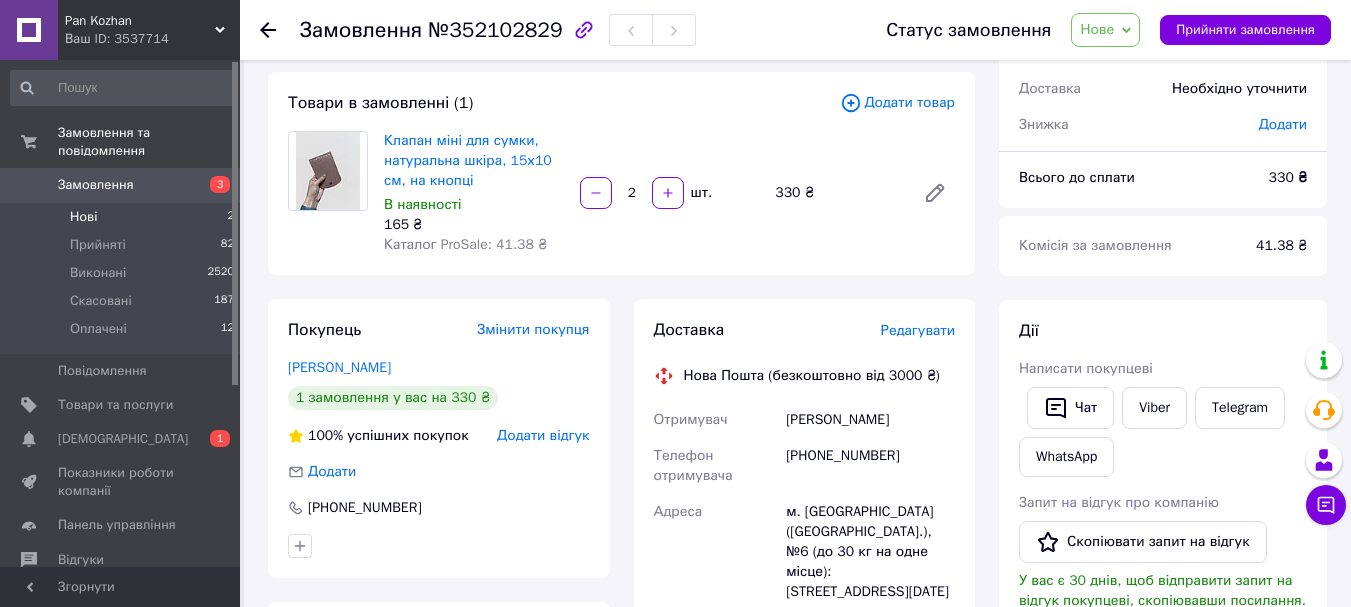 click on "Нові 2" at bounding box center (123, 217) 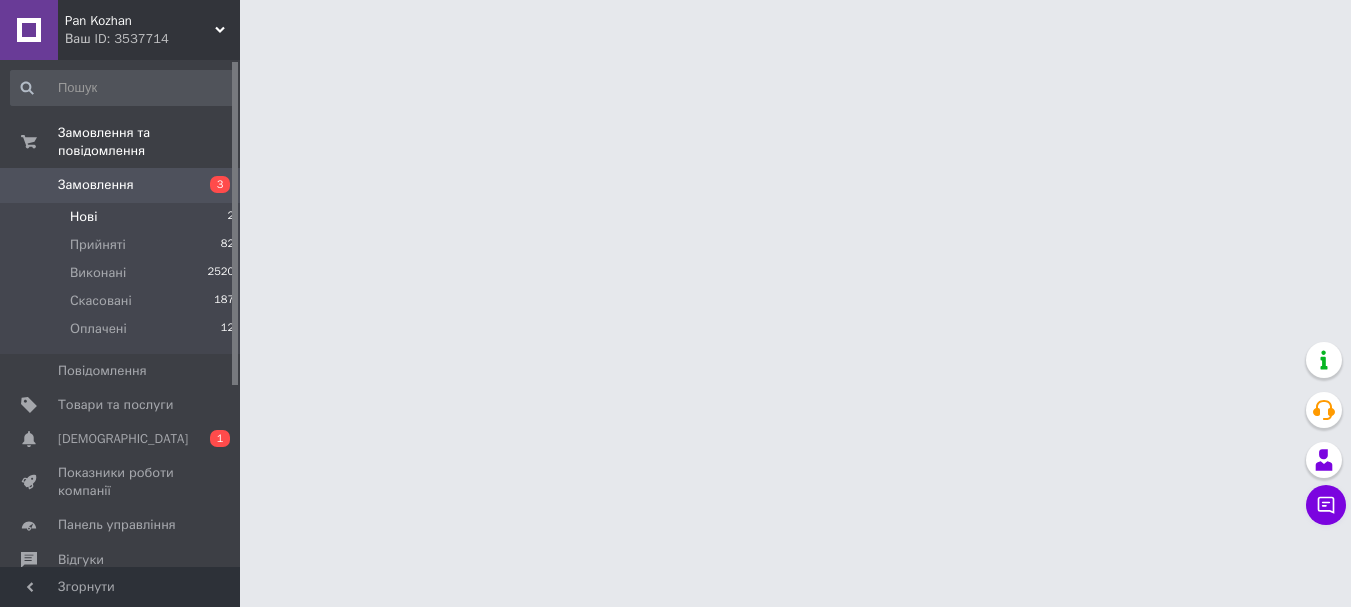 scroll, scrollTop: 0, scrollLeft: 0, axis: both 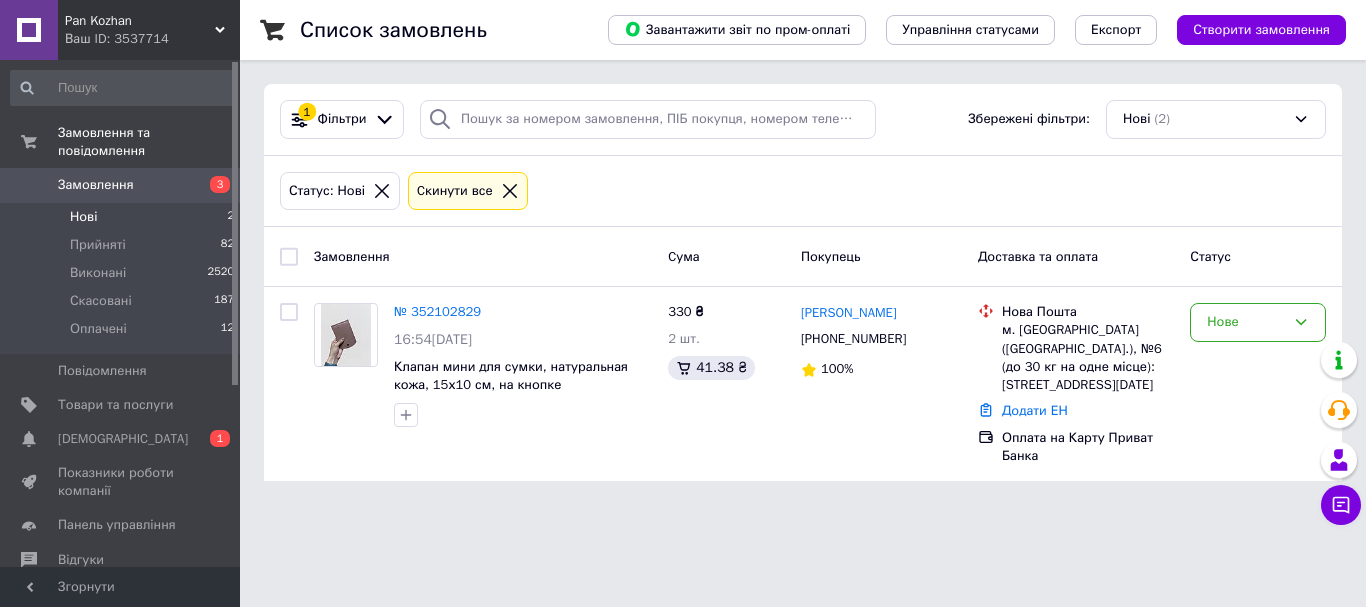 click on "Замовлення 3" at bounding box center [123, 185] 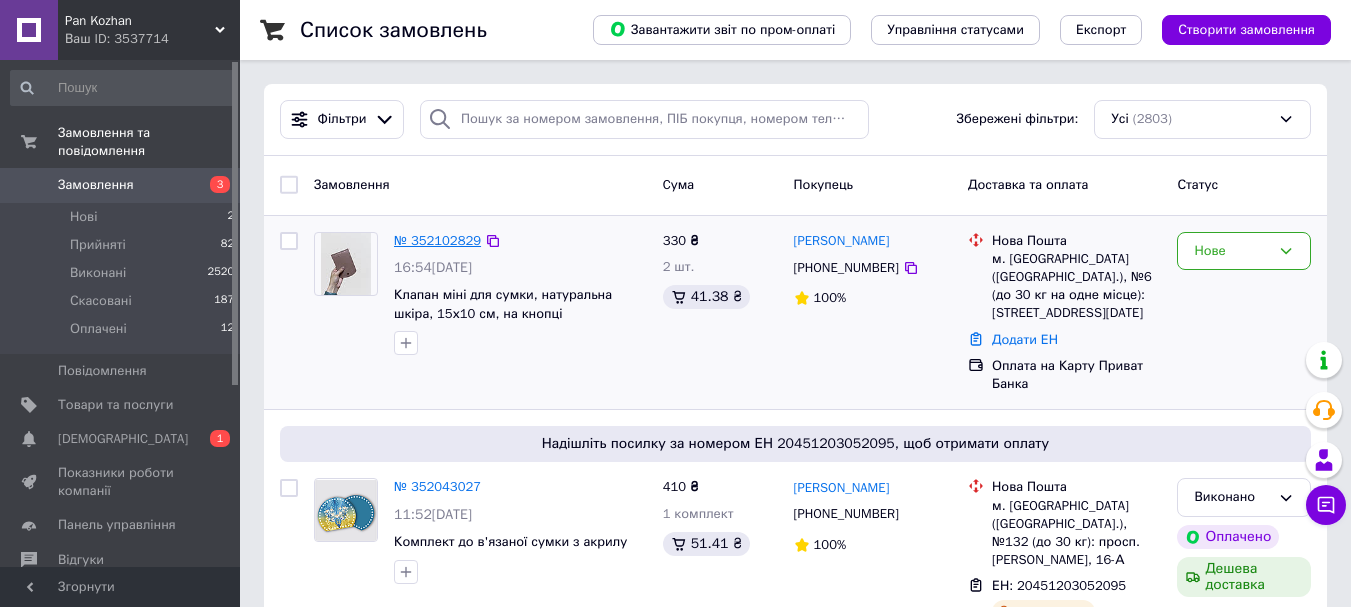 click on "№ 352102829" at bounding box center (437, 240) 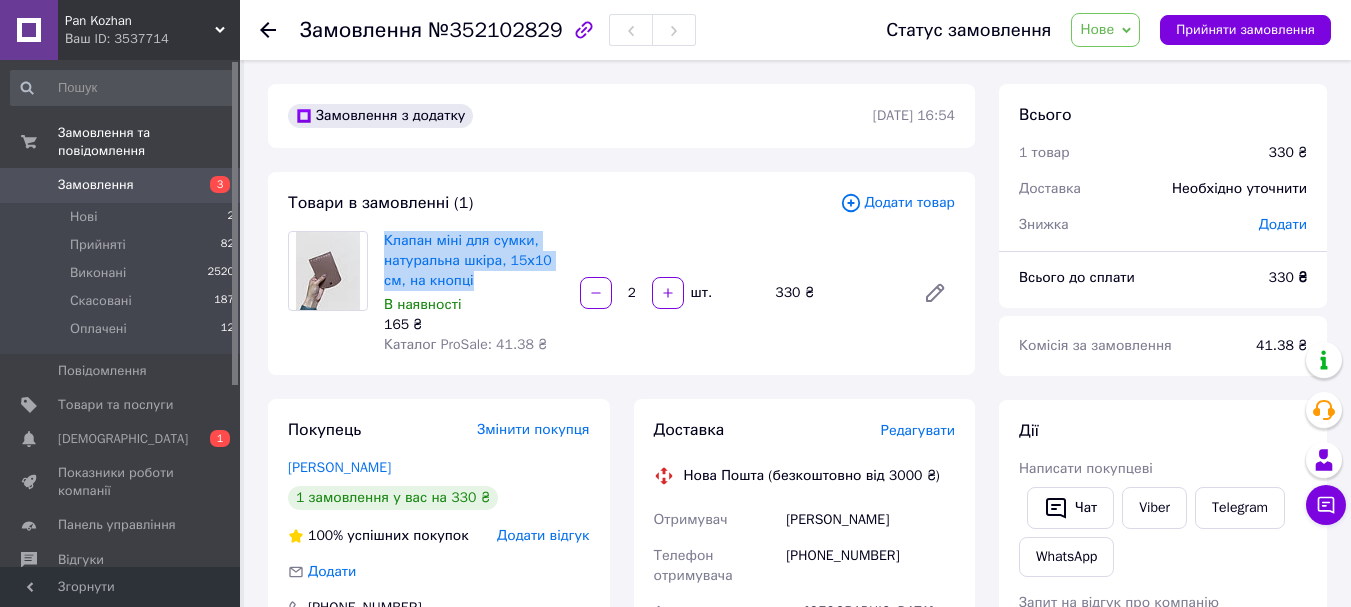 drag, startPoint x: 378, startPoint y: 231, endPoint x: 483, endPoint y: 284, distance: 117.61803 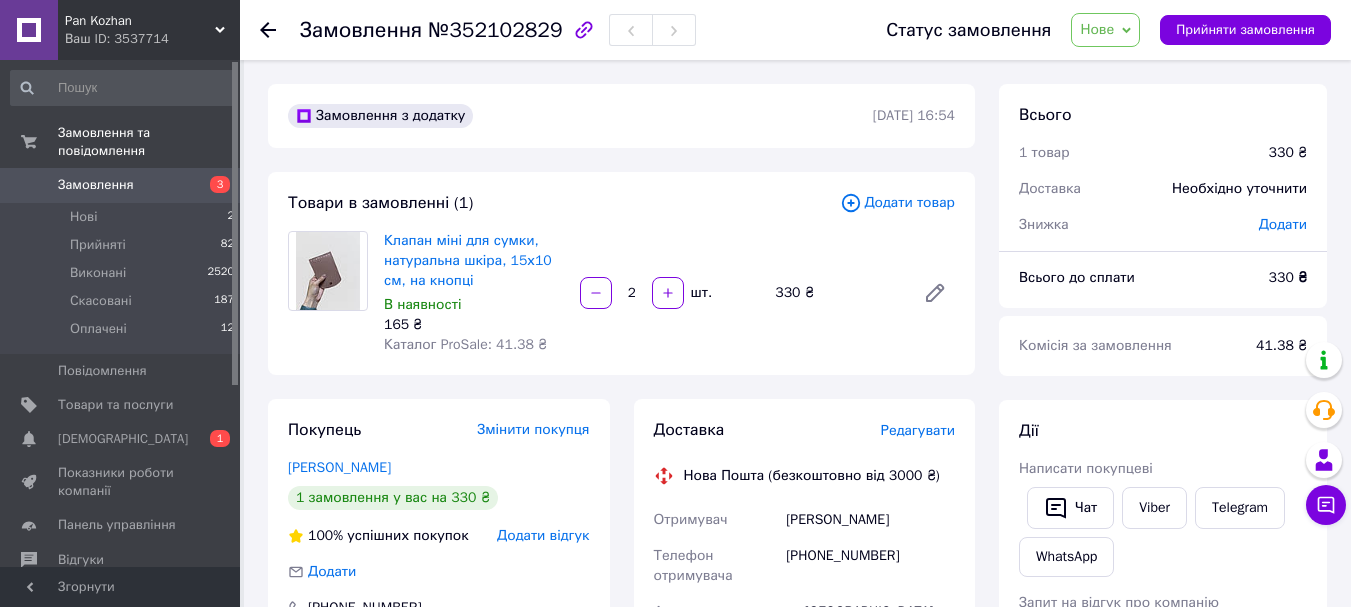 click on "Товари в замовленні (1) Додати товар Клапан міні для сумки, натуральна шкіра, 15х10 см, на кнопці В наявності 165 ₴ Каталог ProSale: 41.38 ₴  2   шт. 330 ₴" at bounding box center [621, 273] 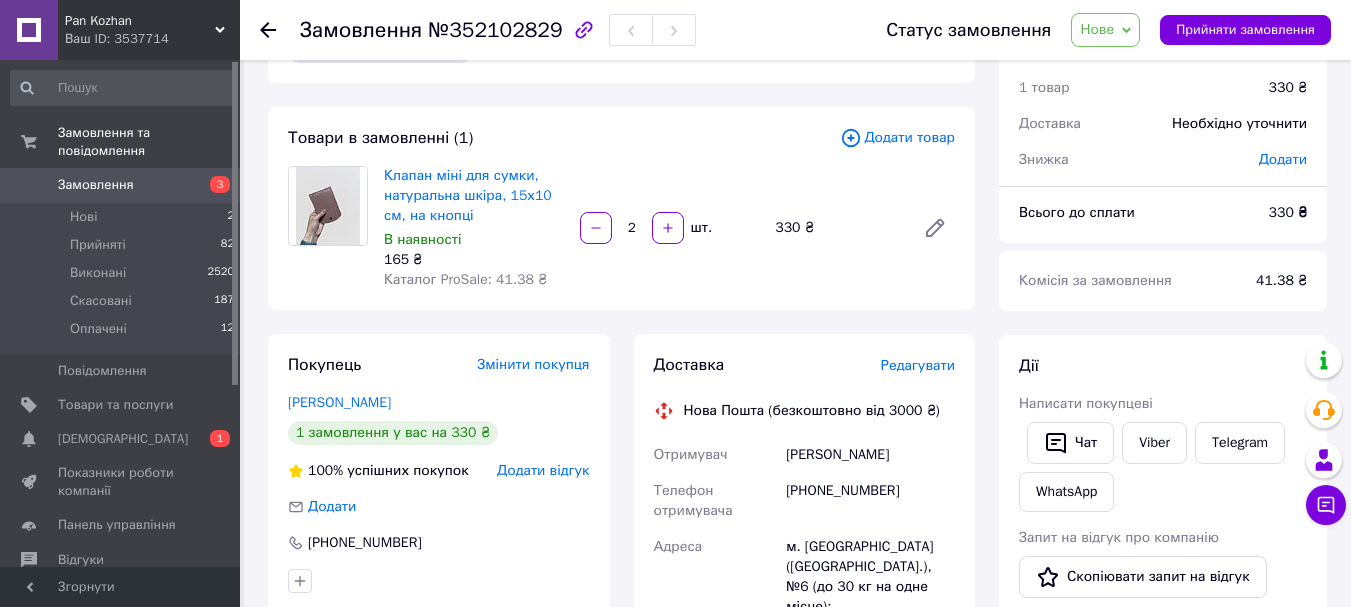 scroll, scrollTop: 100, scrollLeft: 0, axis: vertical 